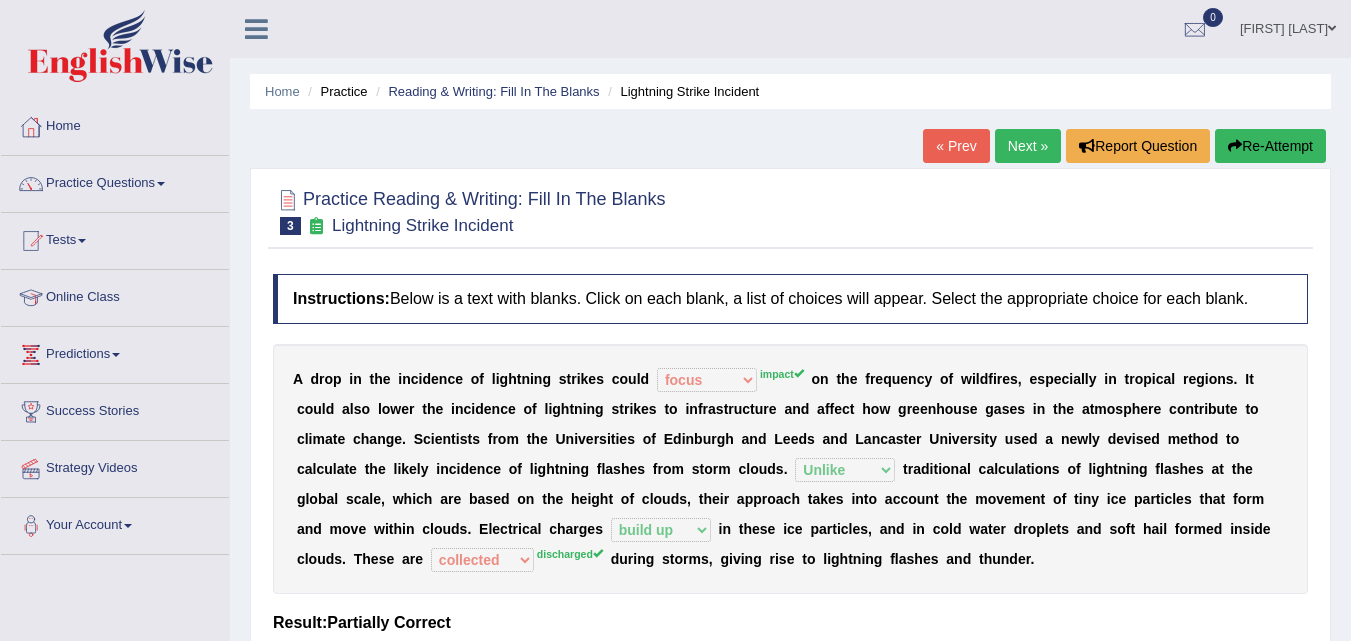 select on "focus" 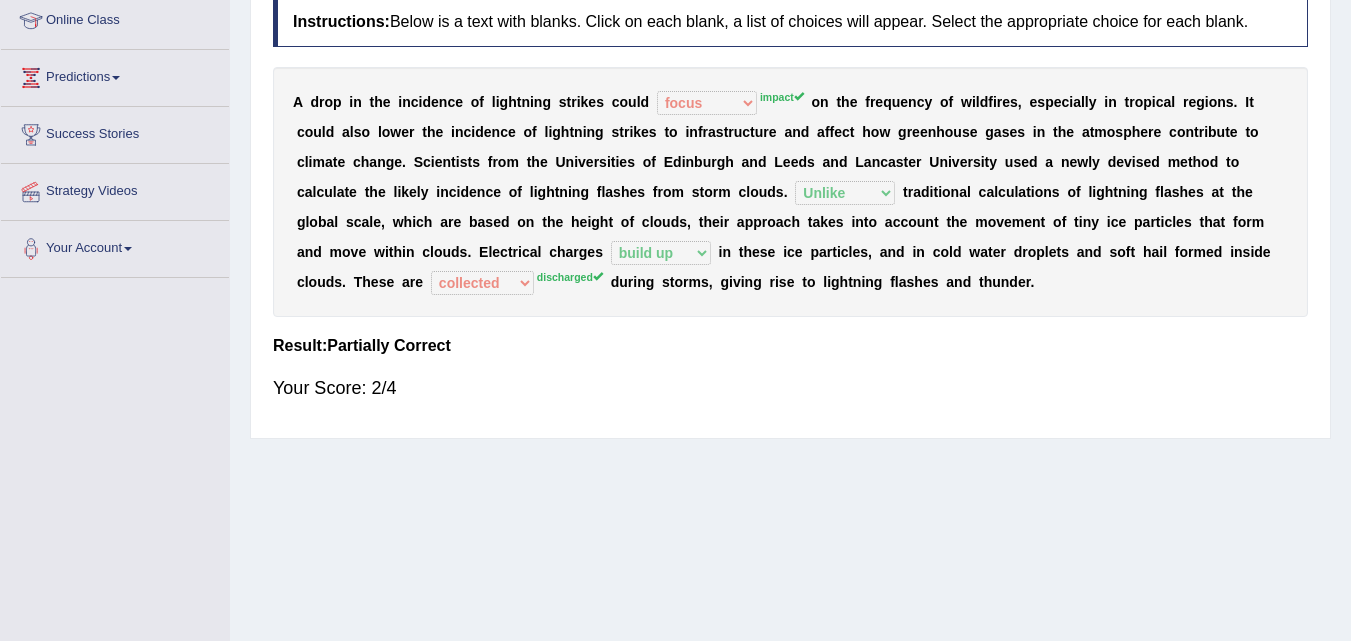 scroll, scrollTop: 277, scrollLeft: 0, axis: vertical 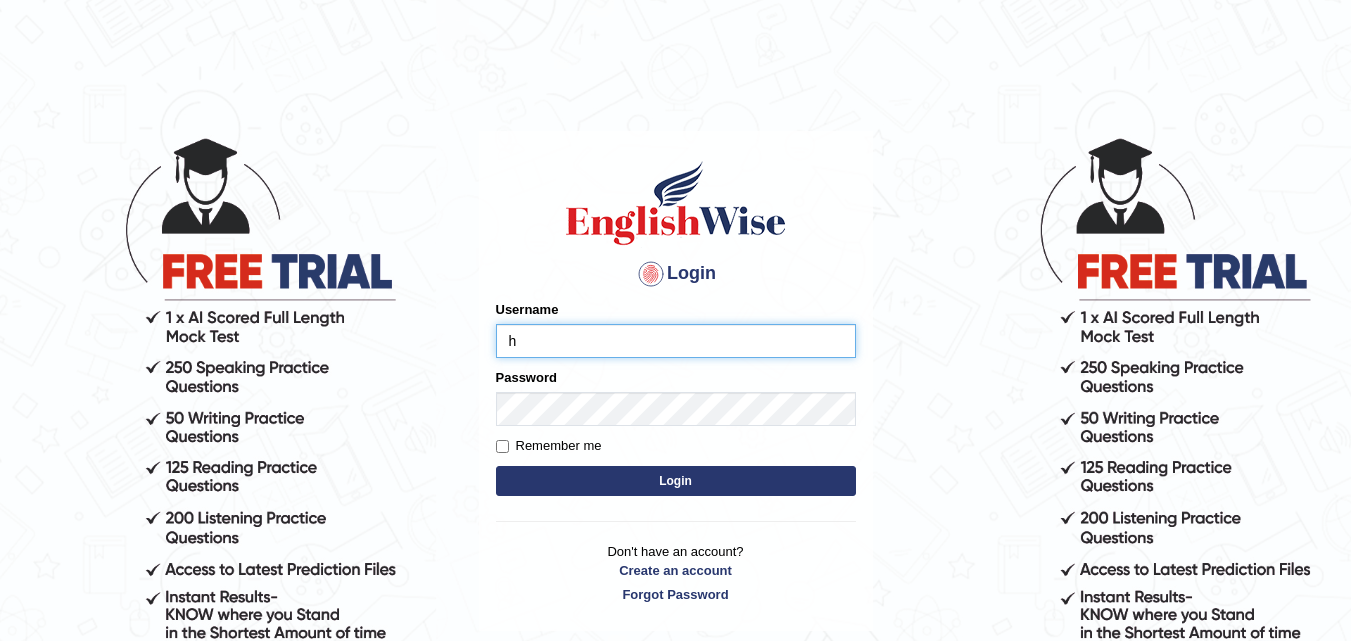 type on "Hardeepmann" 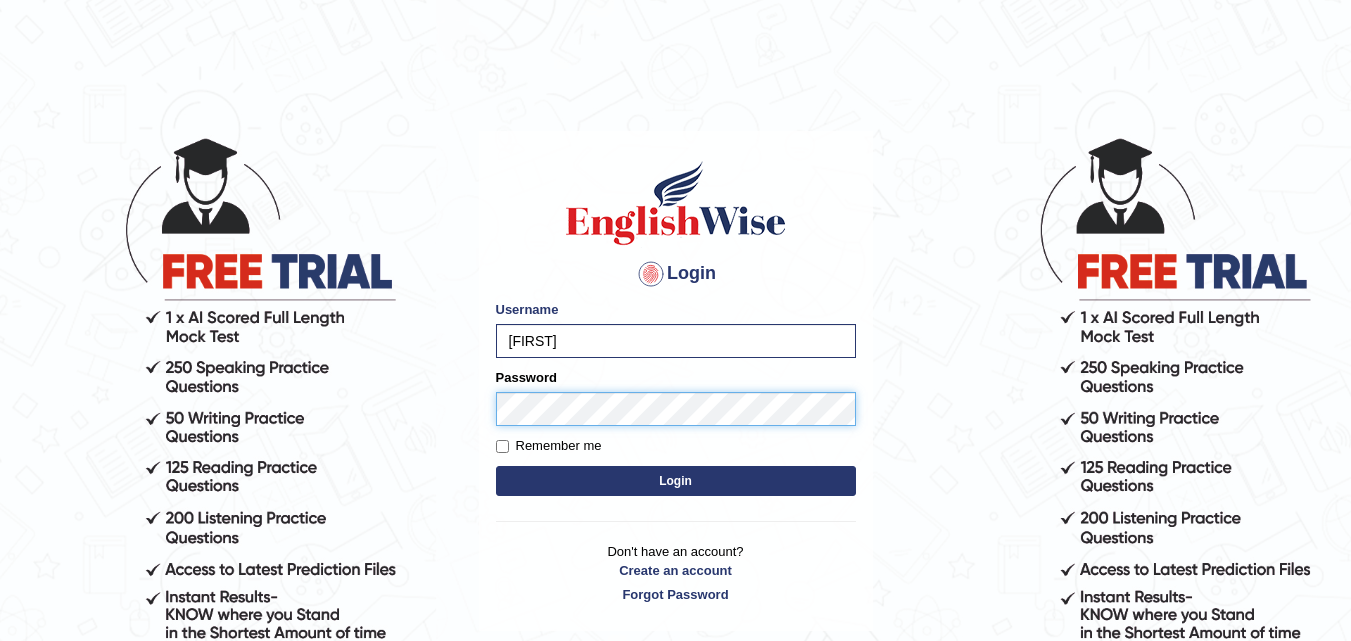click on "Login" at bounding box center [676, 481] 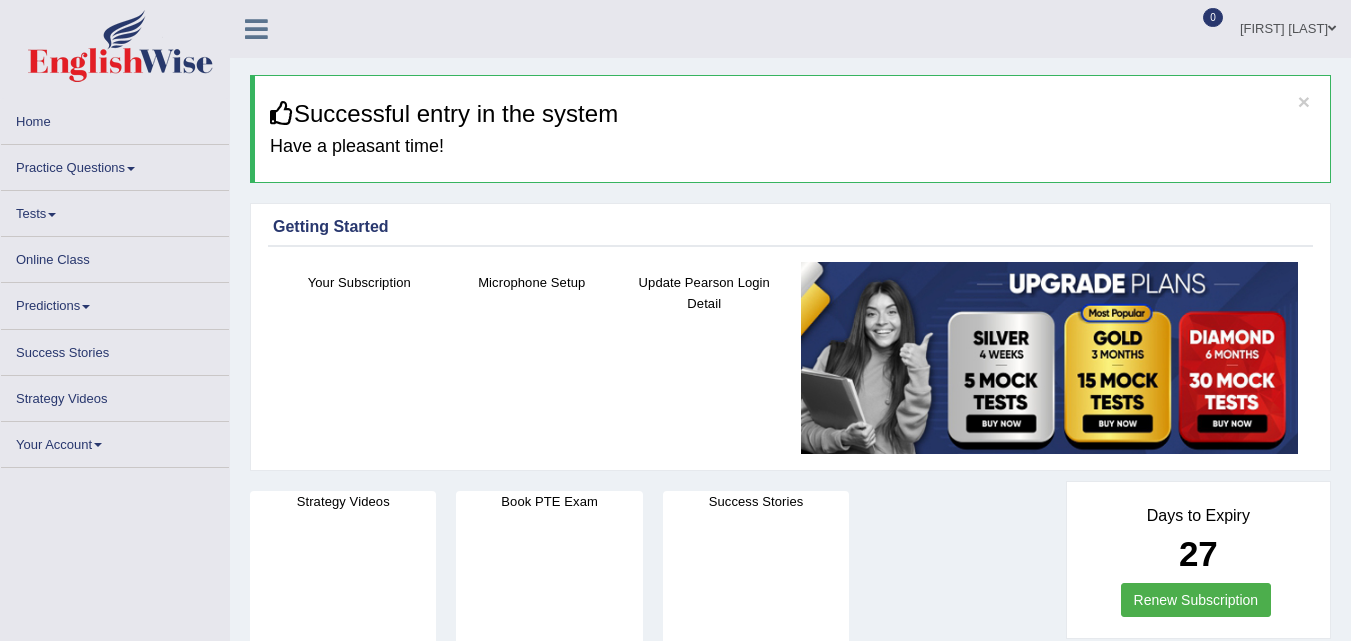 scroll, scrollTop: 0, scrollLeft: 0, axis: both 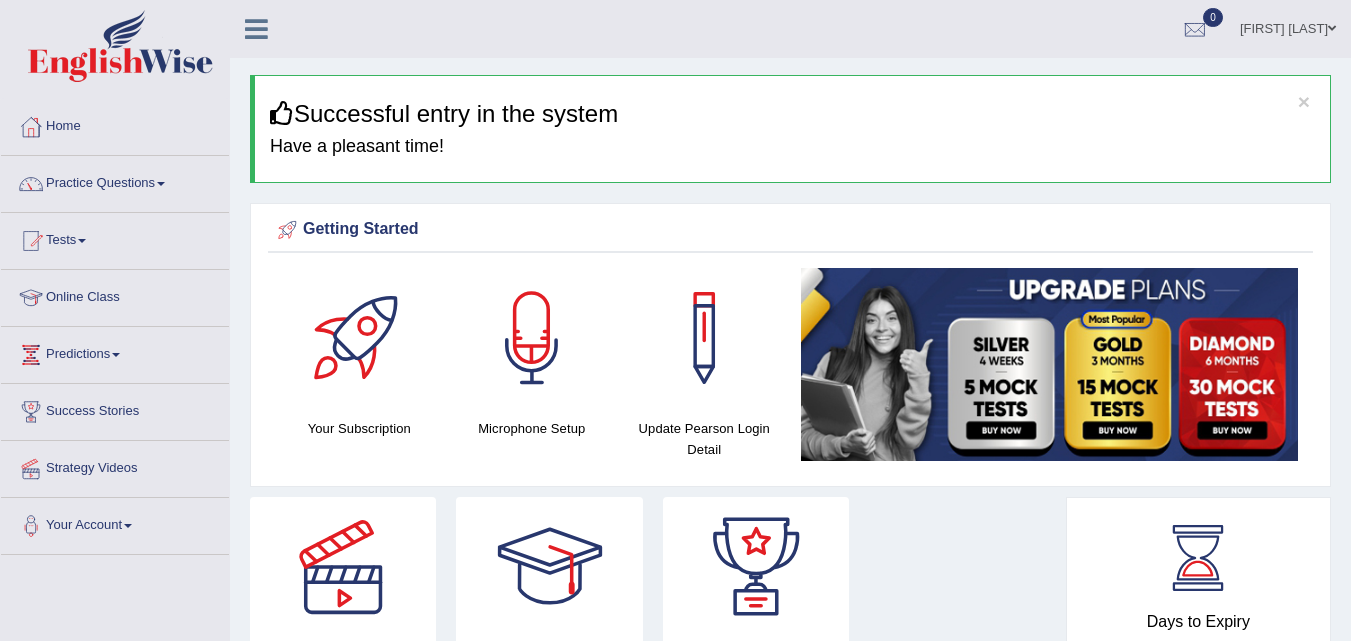 click on "Online Class" at bounding box center (115, 295) 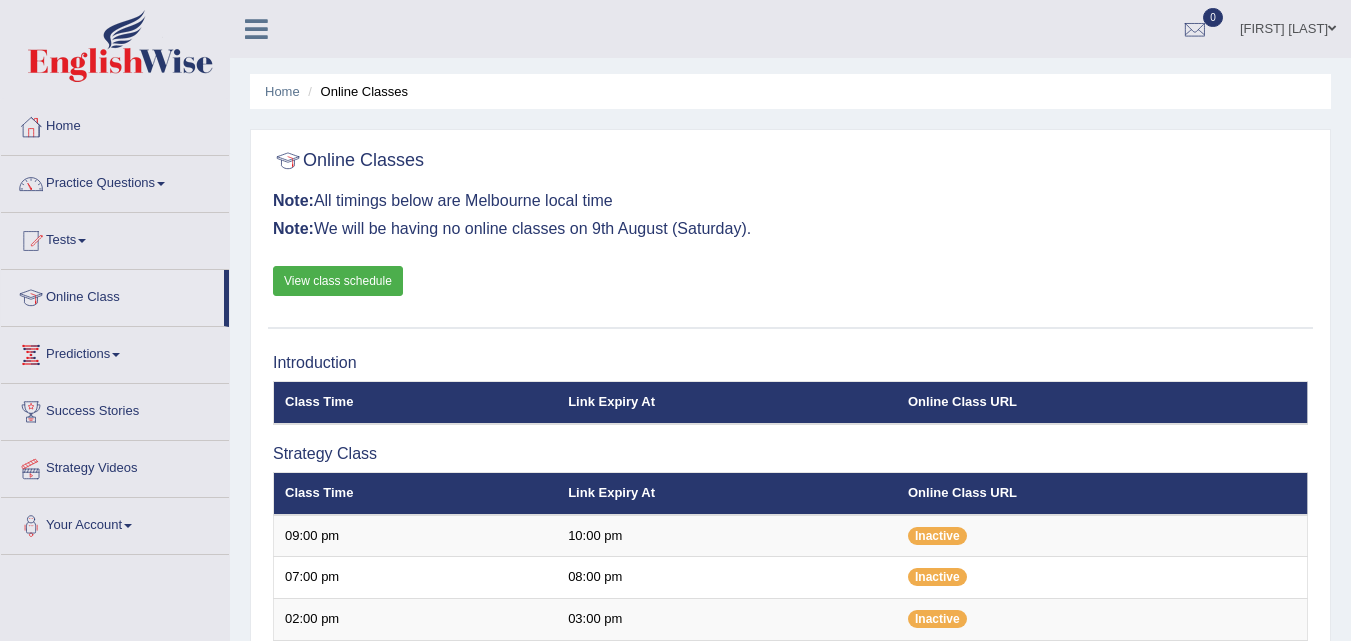 scroll, scrollTop: 0, scrollLeft: 0, axis: both 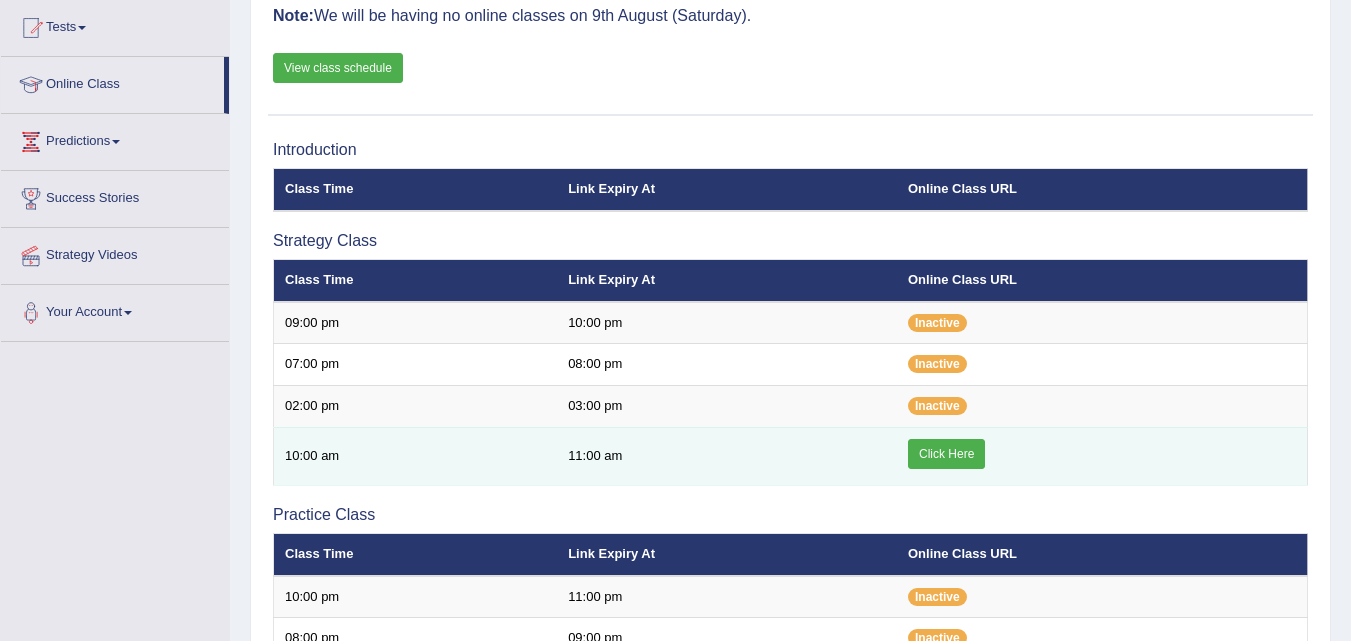click on "Click Here" at bounding box center (946, 454) 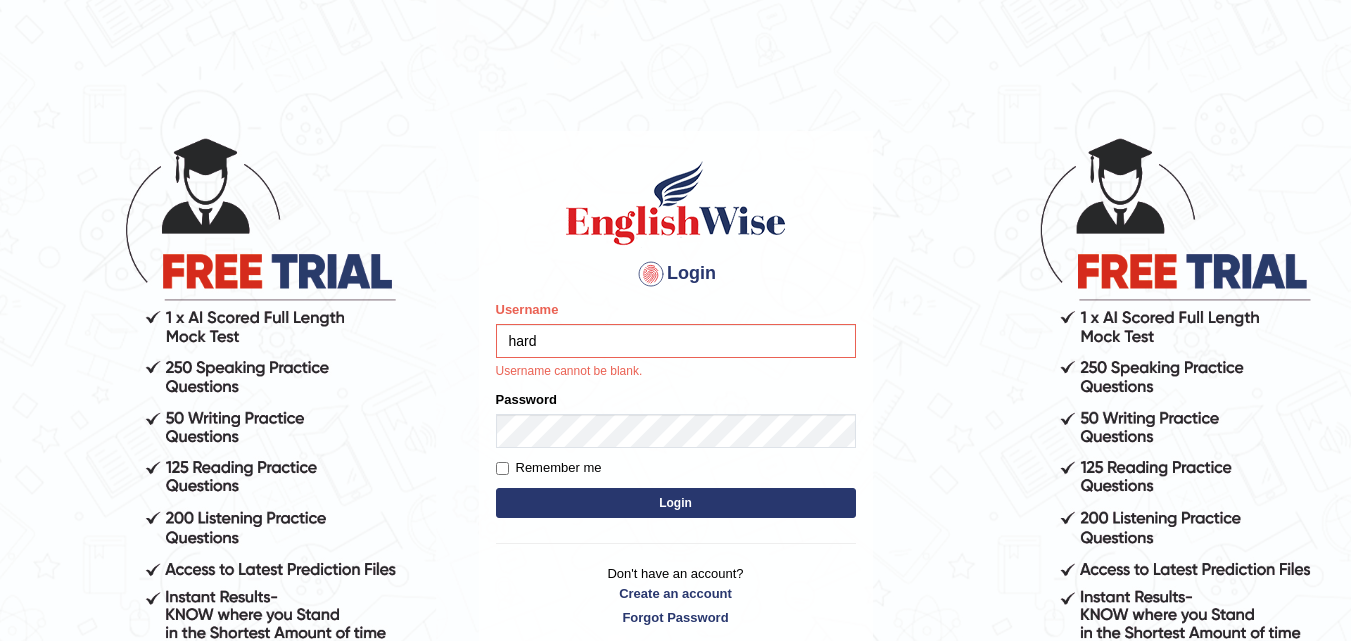 scroll, scrollTop: 0, scrollLeft: 0, axis: both 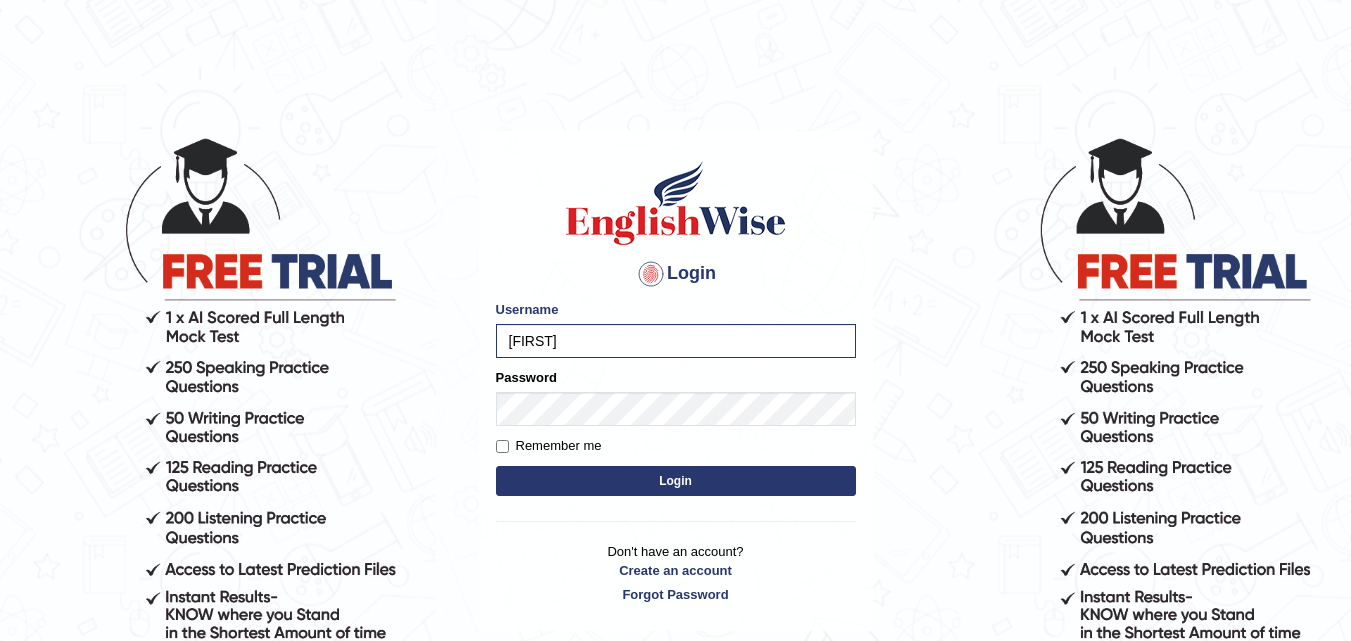 click on "Login" at bounding box center [676, 481] 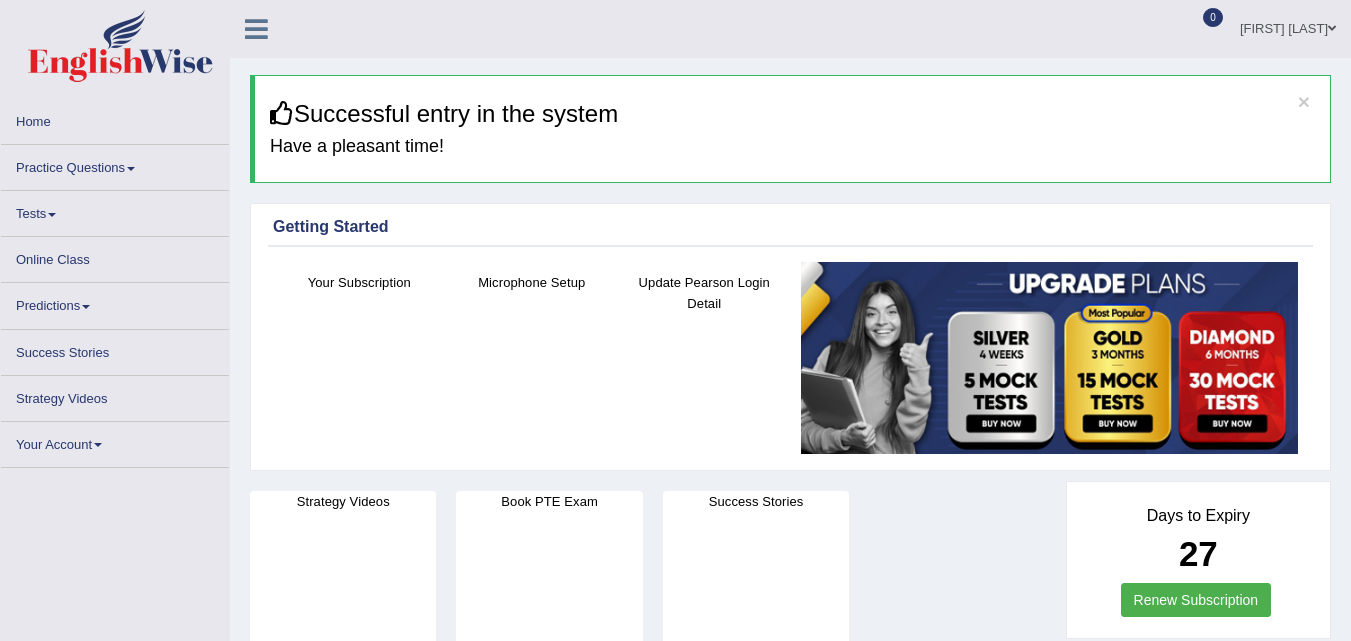 scroll, scrollTop: 0, scrollLeft: 0, axis: both 